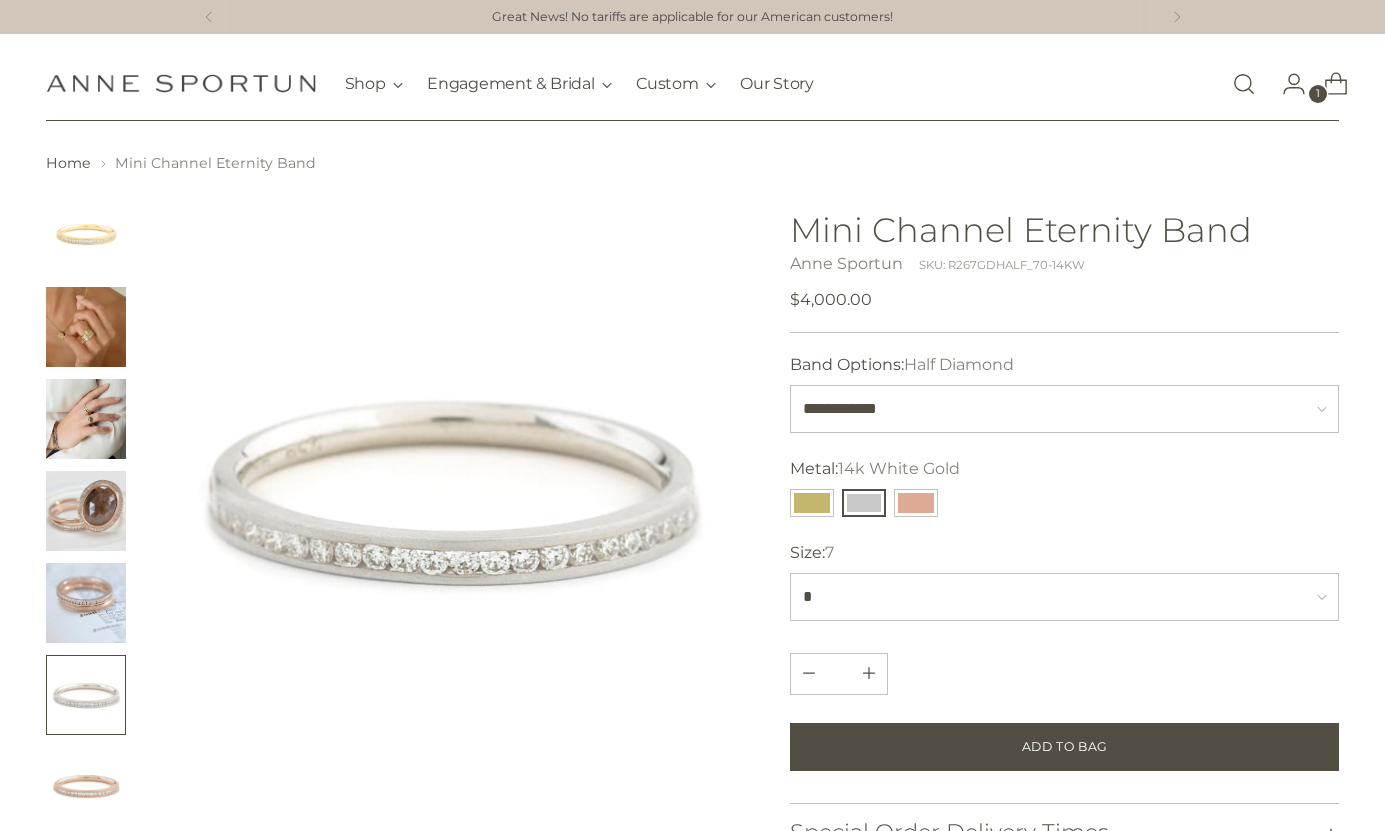 scroll, scrollTop: 0, scrollLeft: 0, axis: both 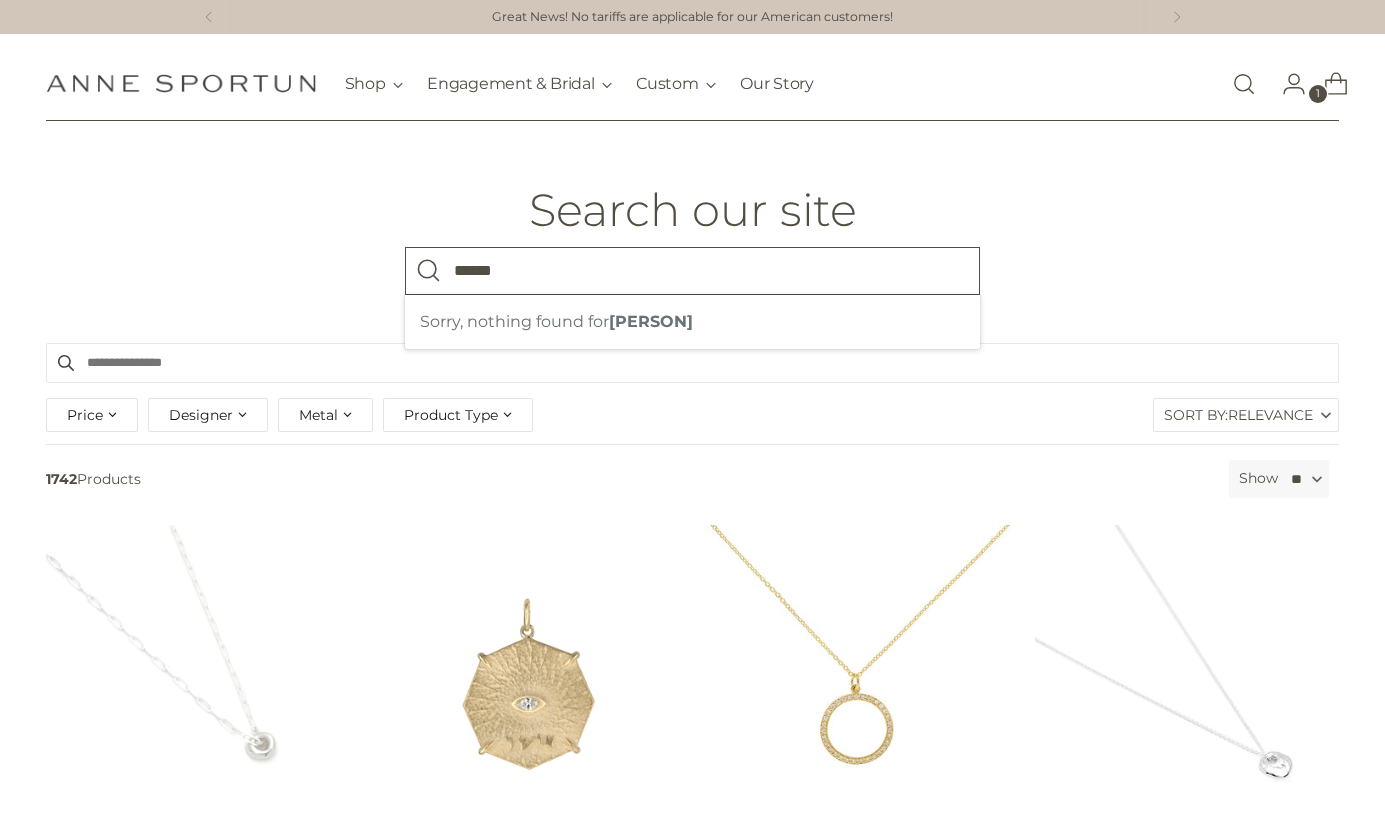 type on "******" 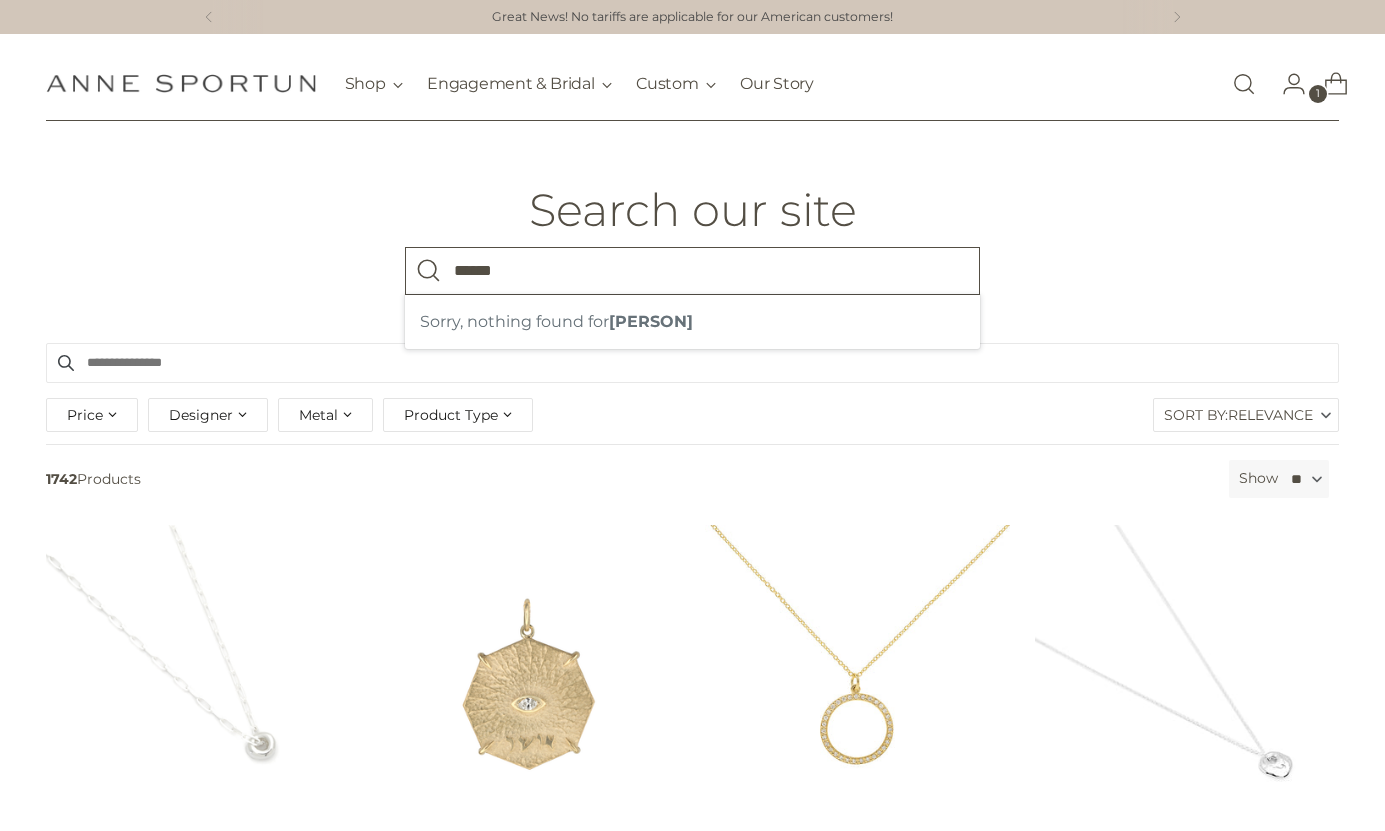 click at bounding box center (429, 271) 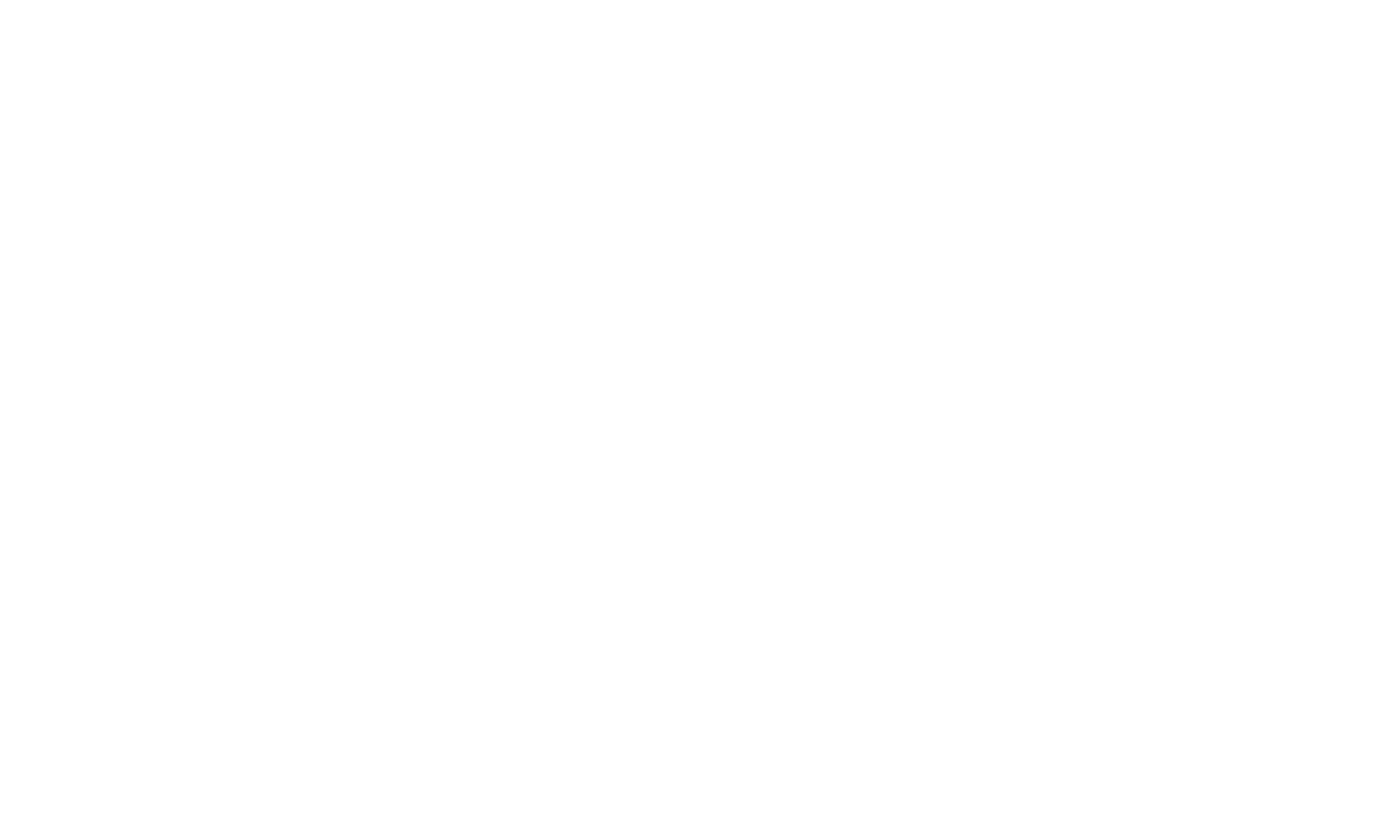 scroll, scrollTop: 0, scrollLeft: 0, axis: both 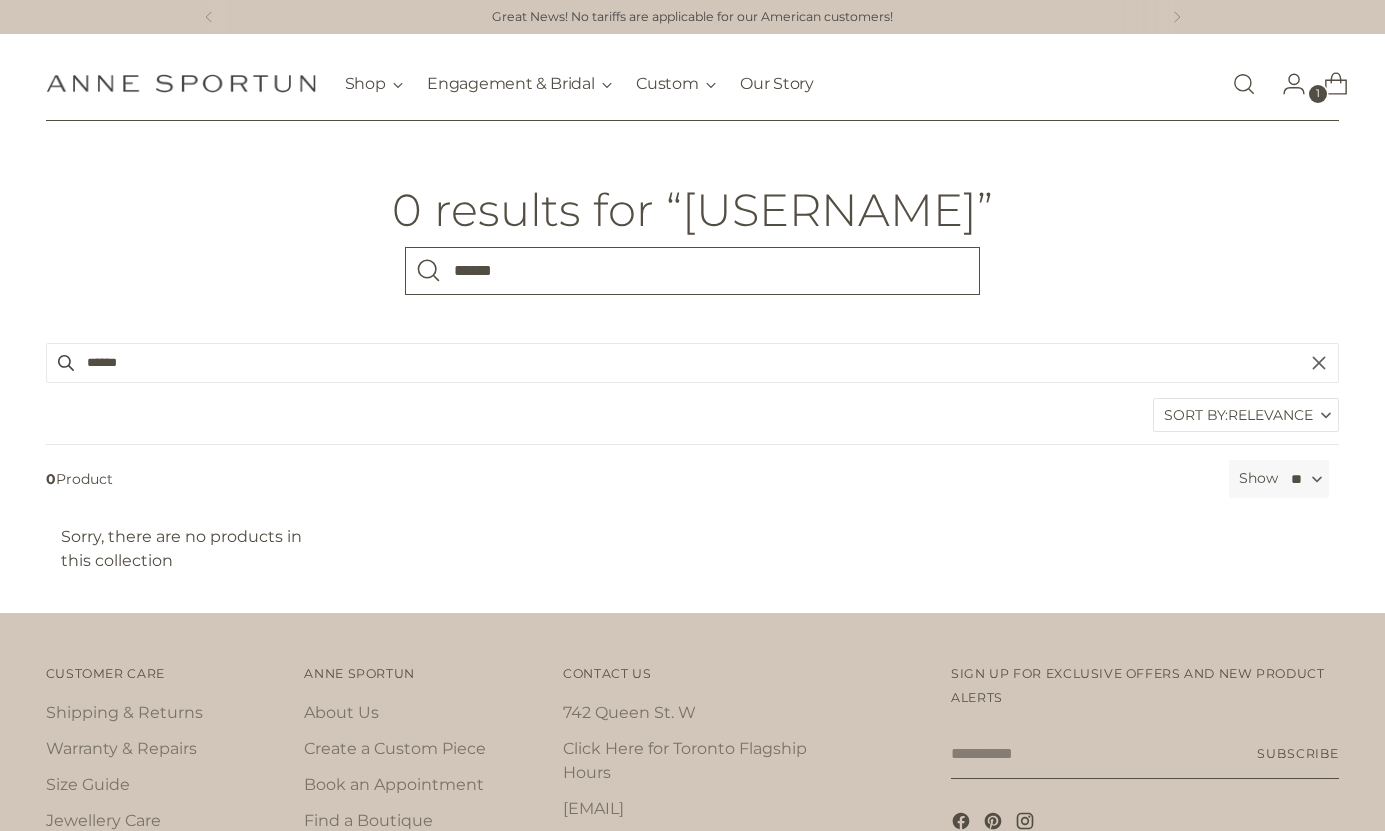 click on "******" at bounding box center [692, 271] 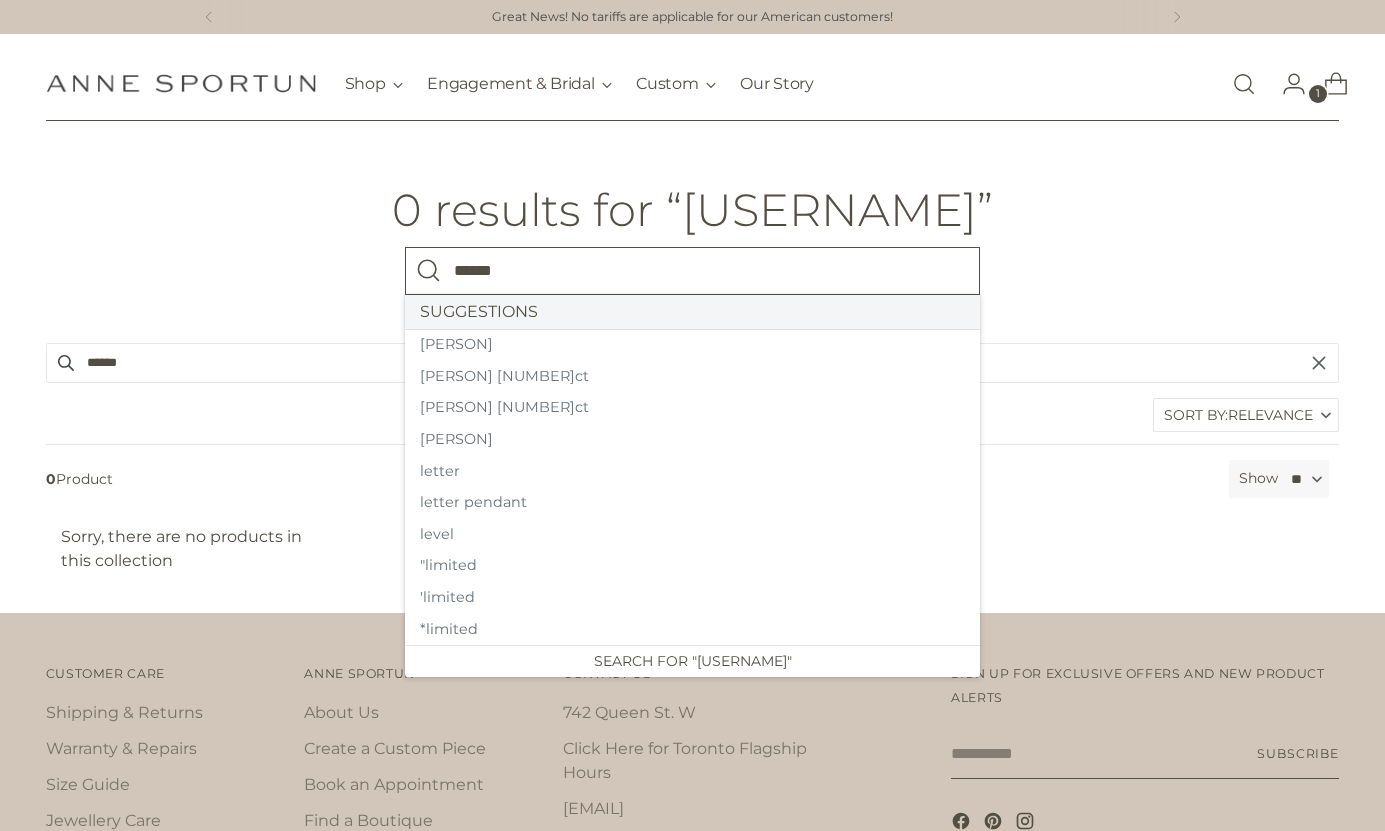 type on "******" 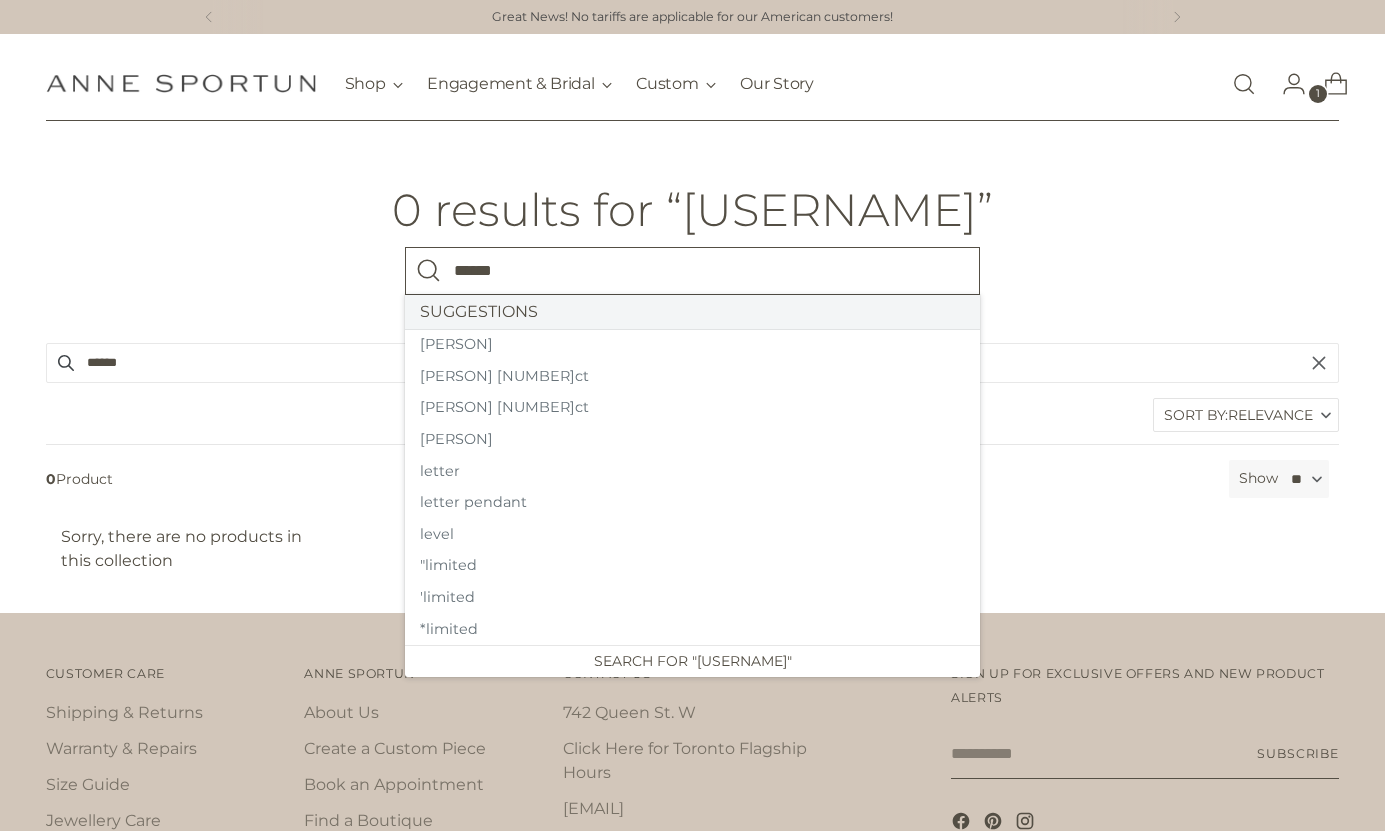 click at bounding box center [429, 271] 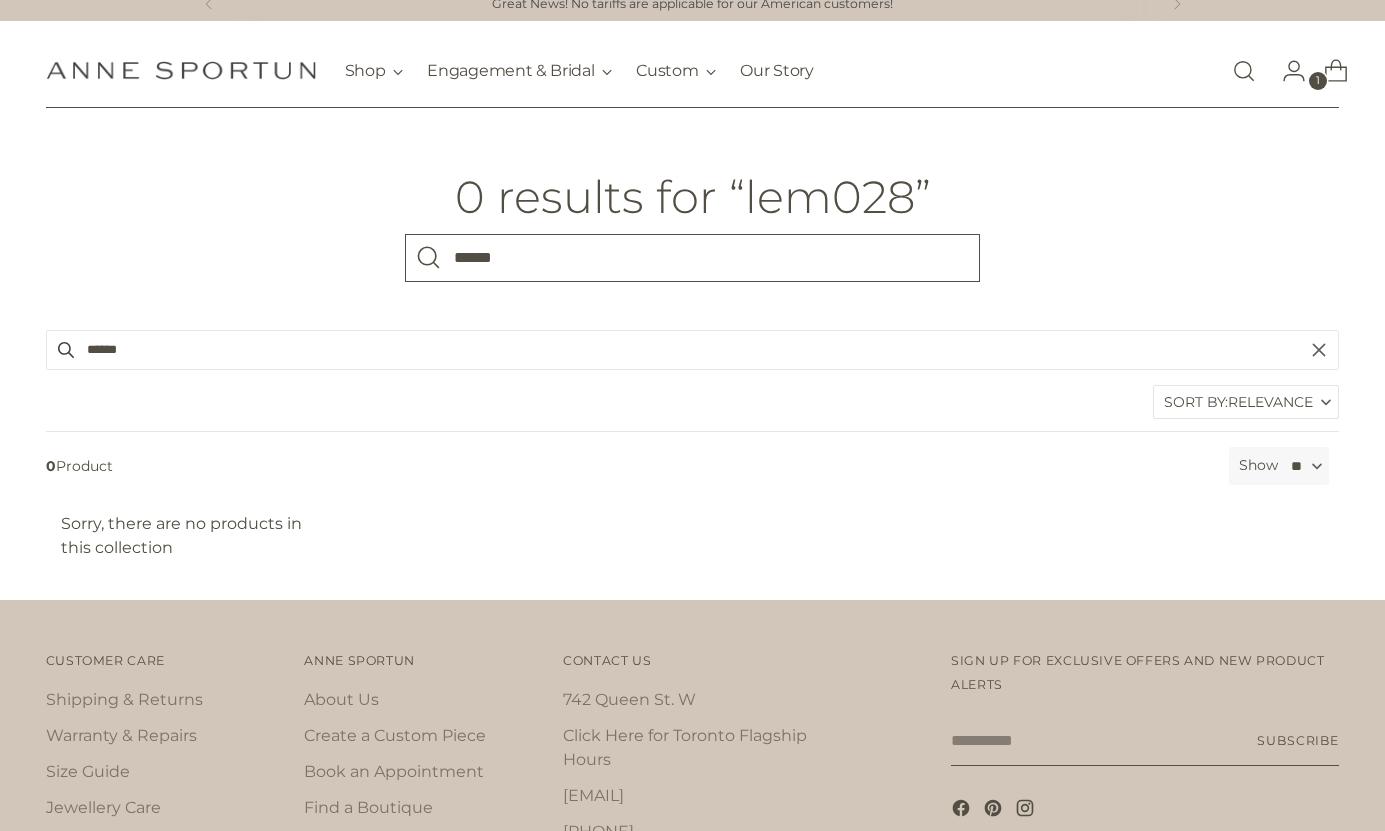 scroll, scrollTop: 14, scrollLeft: 0, axis: vertical 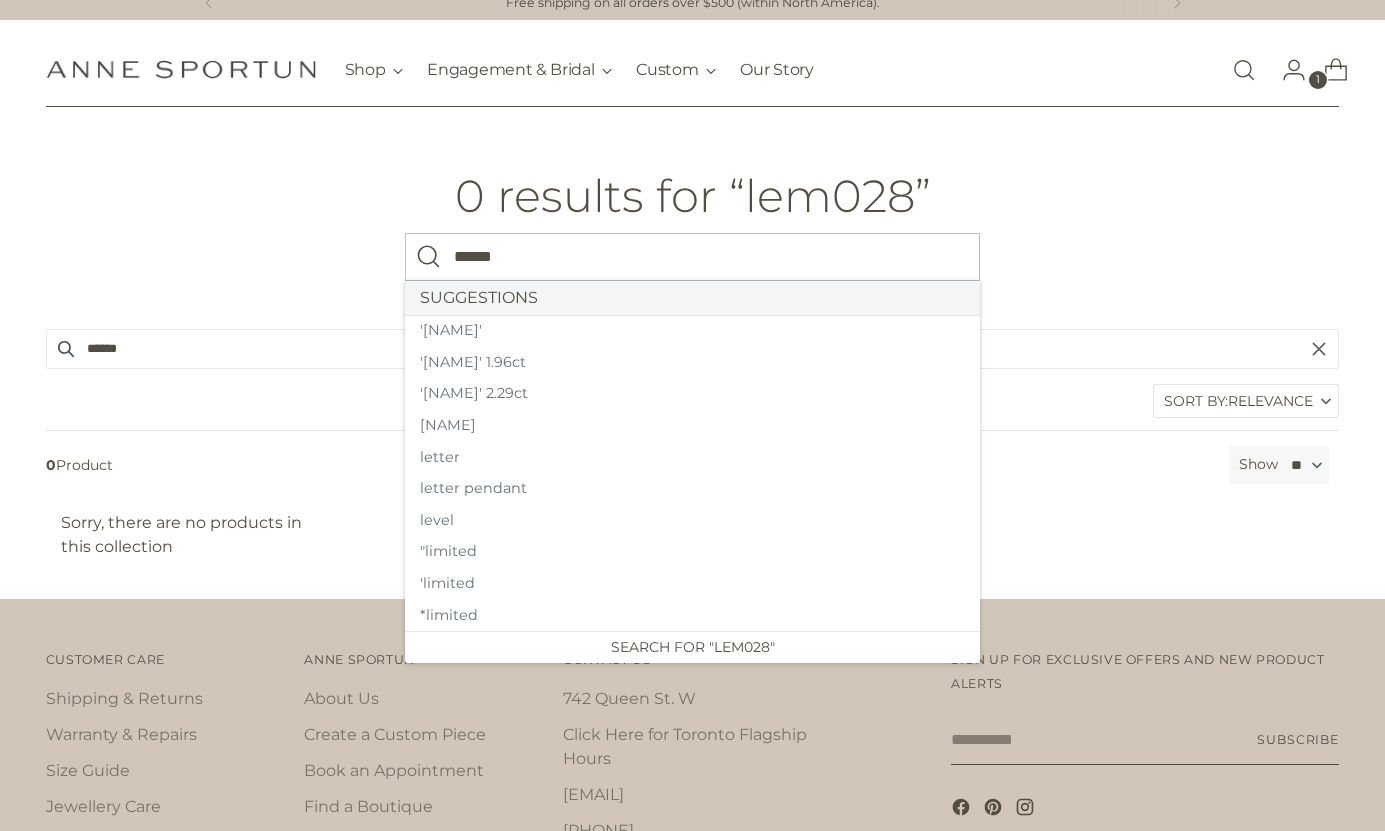 click on "0 results for “lem028”" at bounding box center (693, 196) 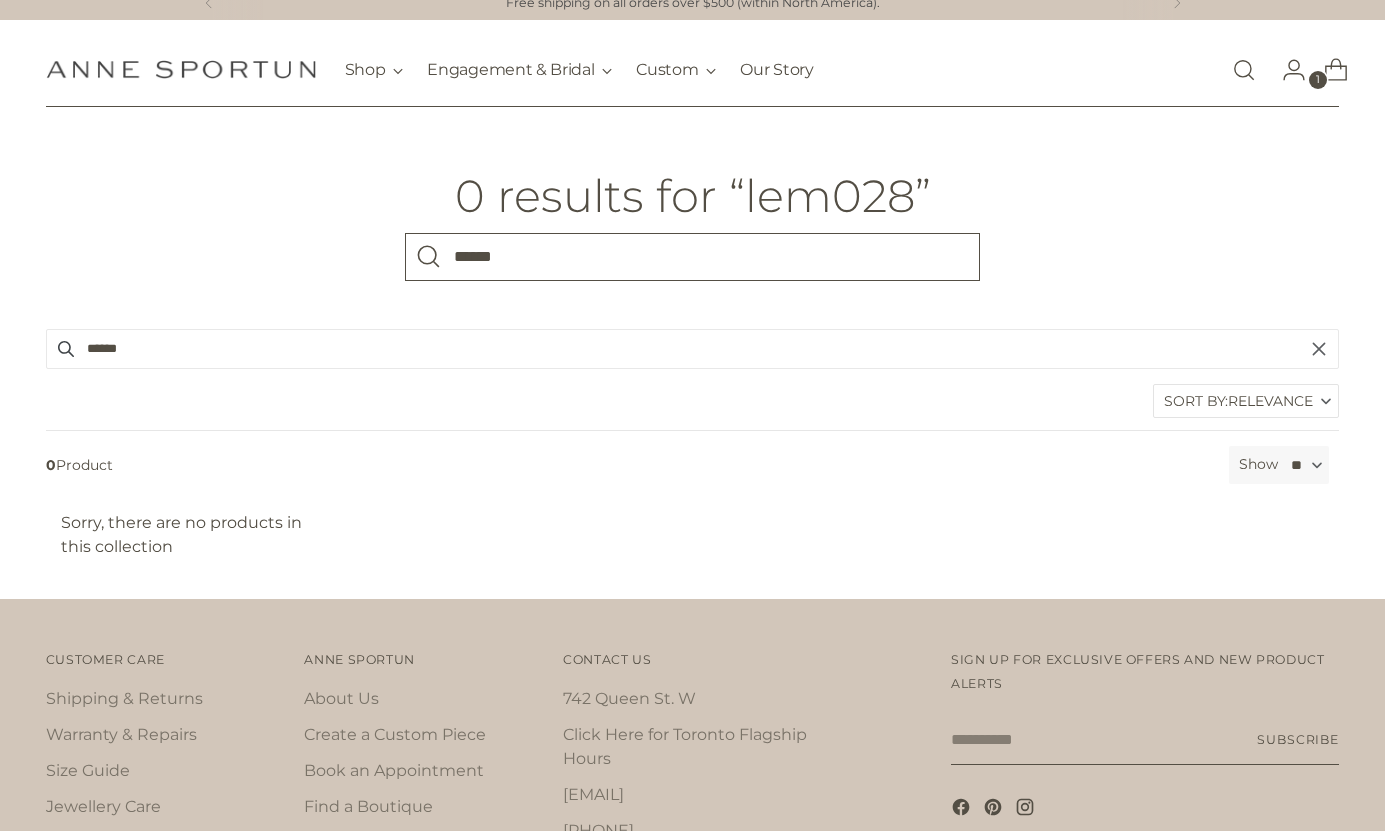click on "******" at bounding box center (692, 257) 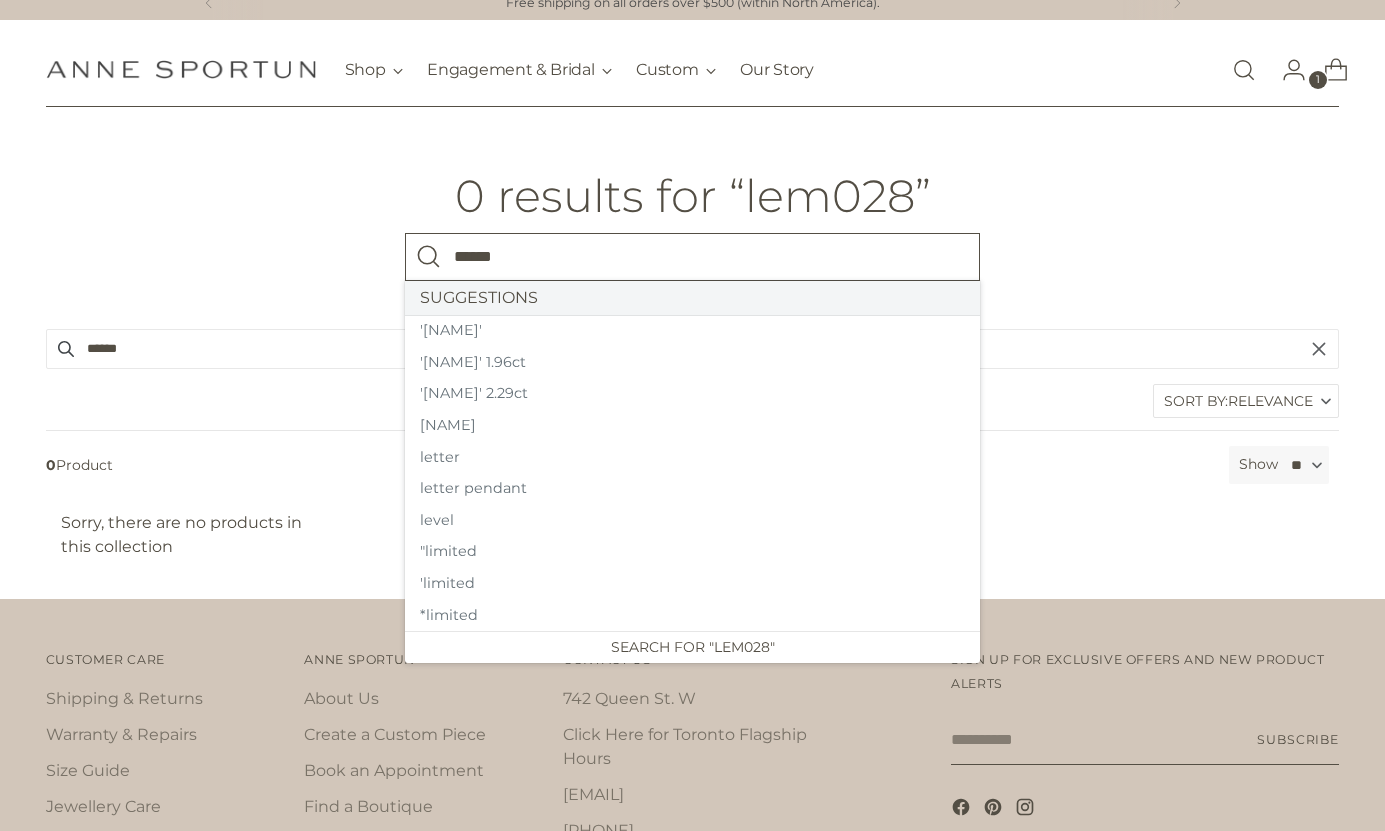 click on "******" at bounding box center [692, 257] 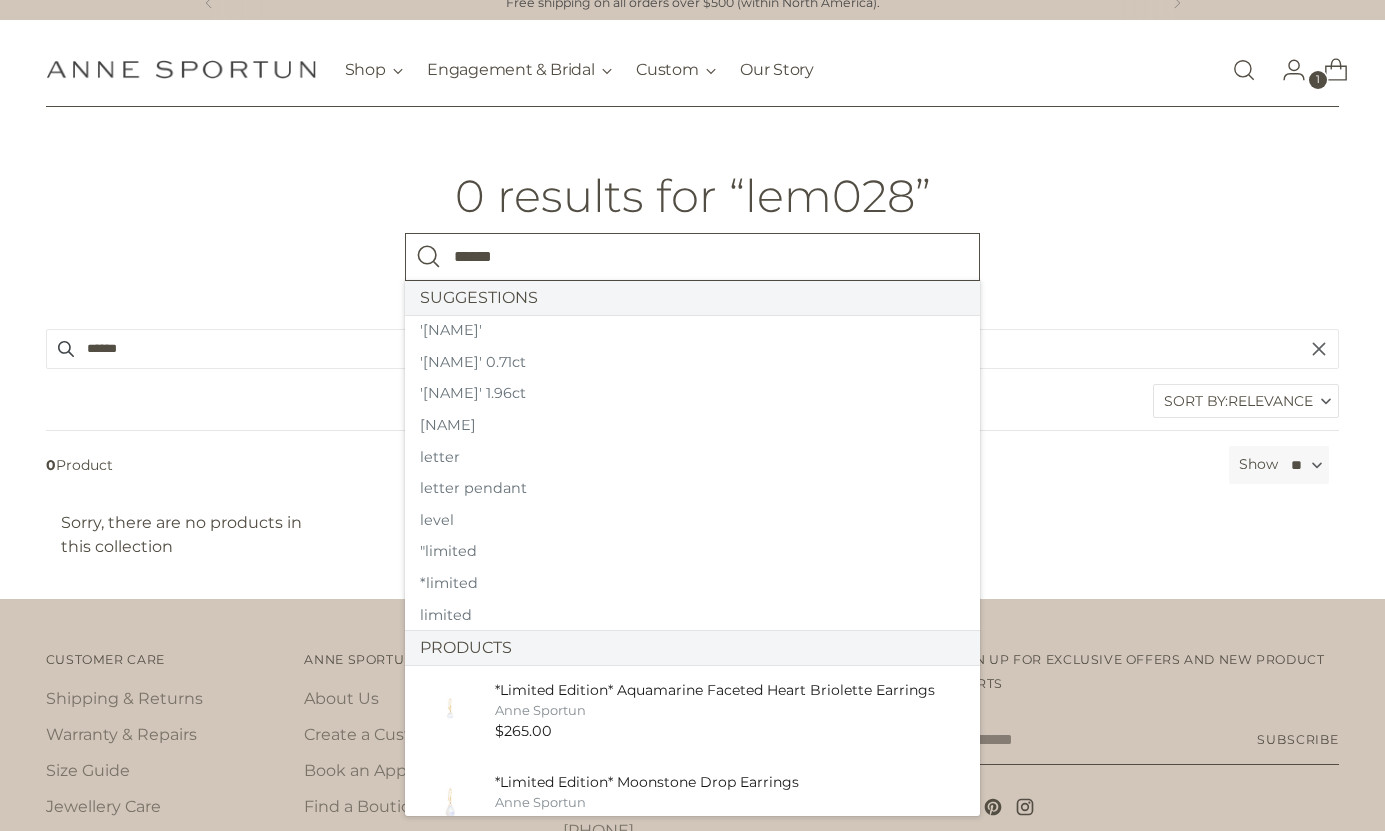 type on "******" 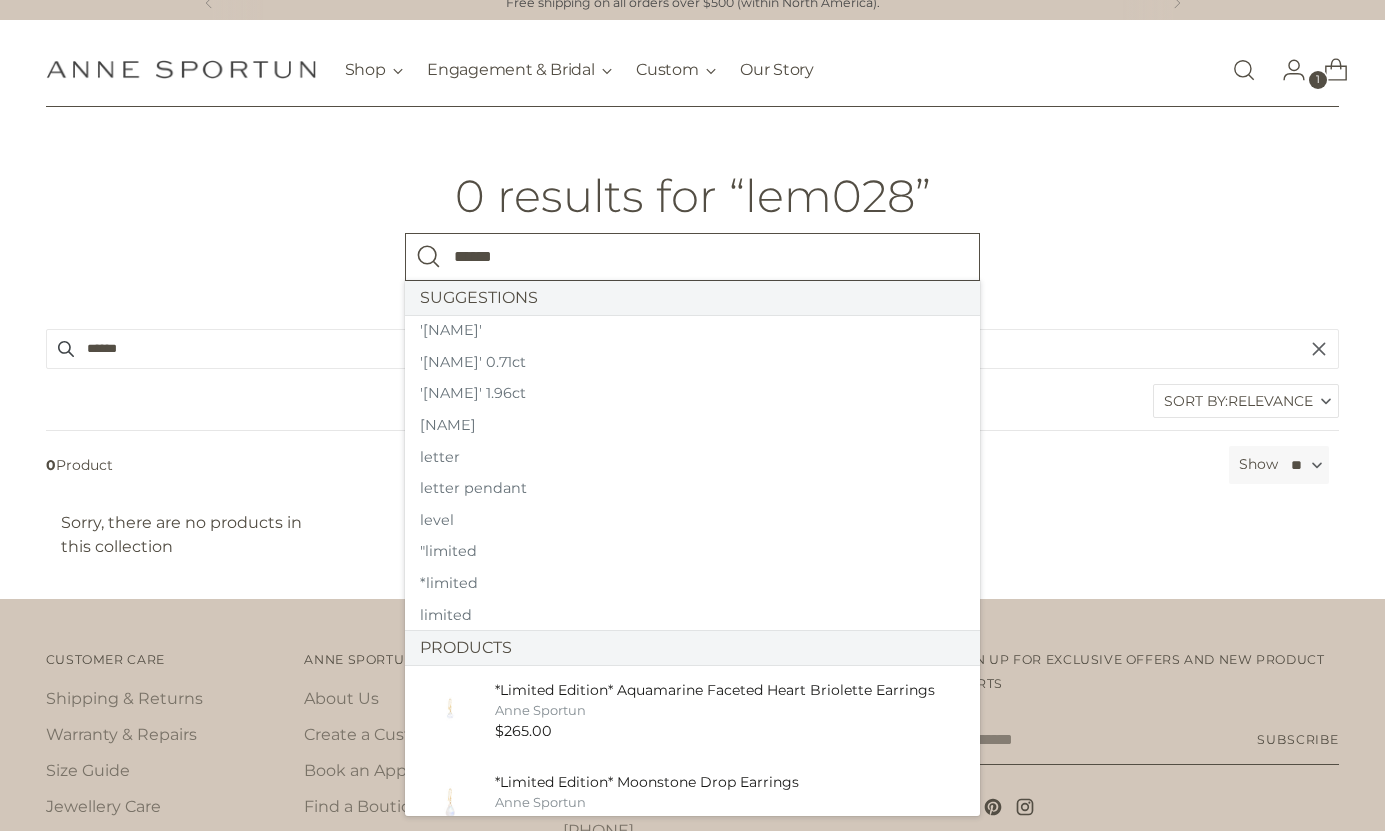 click at bounding box center [429, 257] 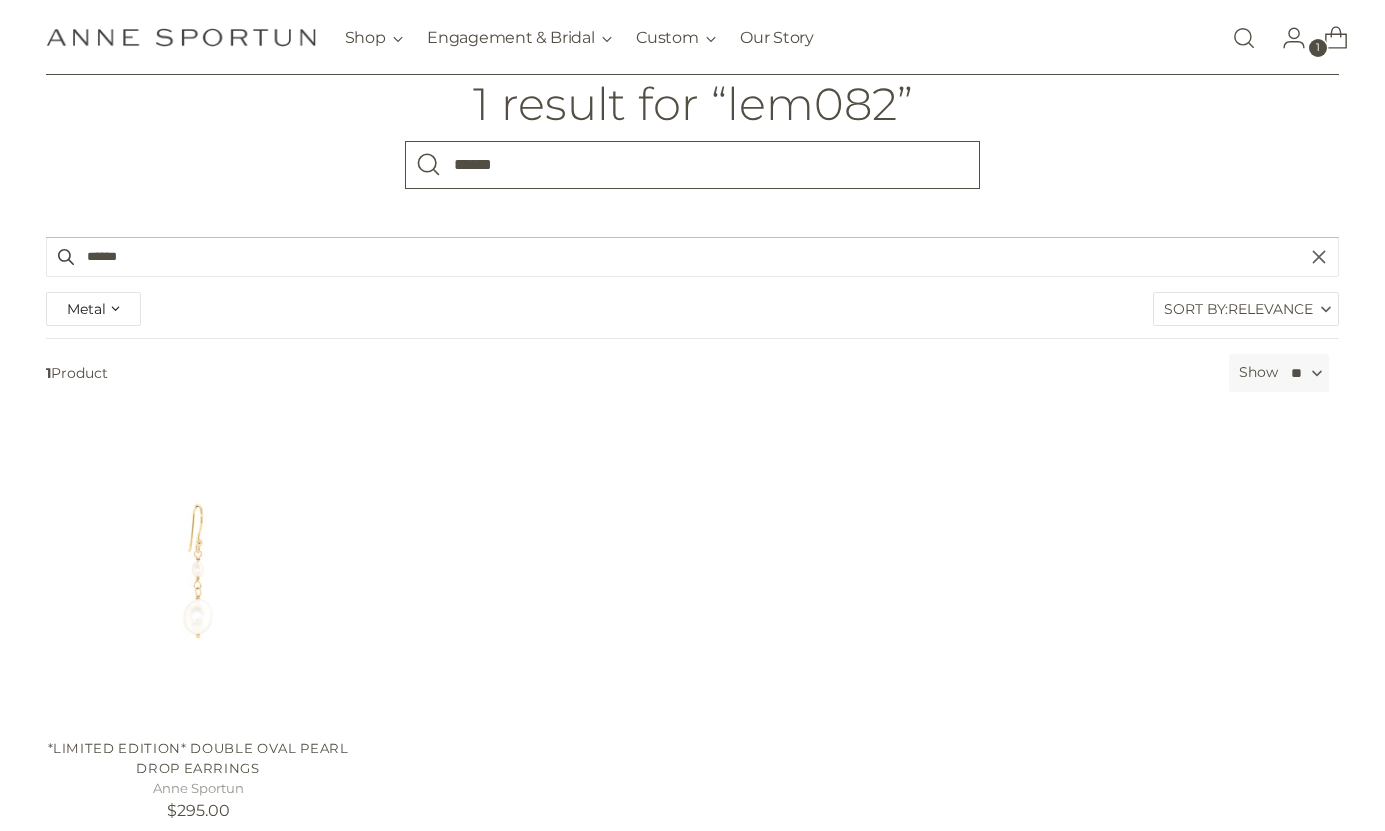 scroll, scrollTop: 107, scrollLeft: 0, axis: vertical 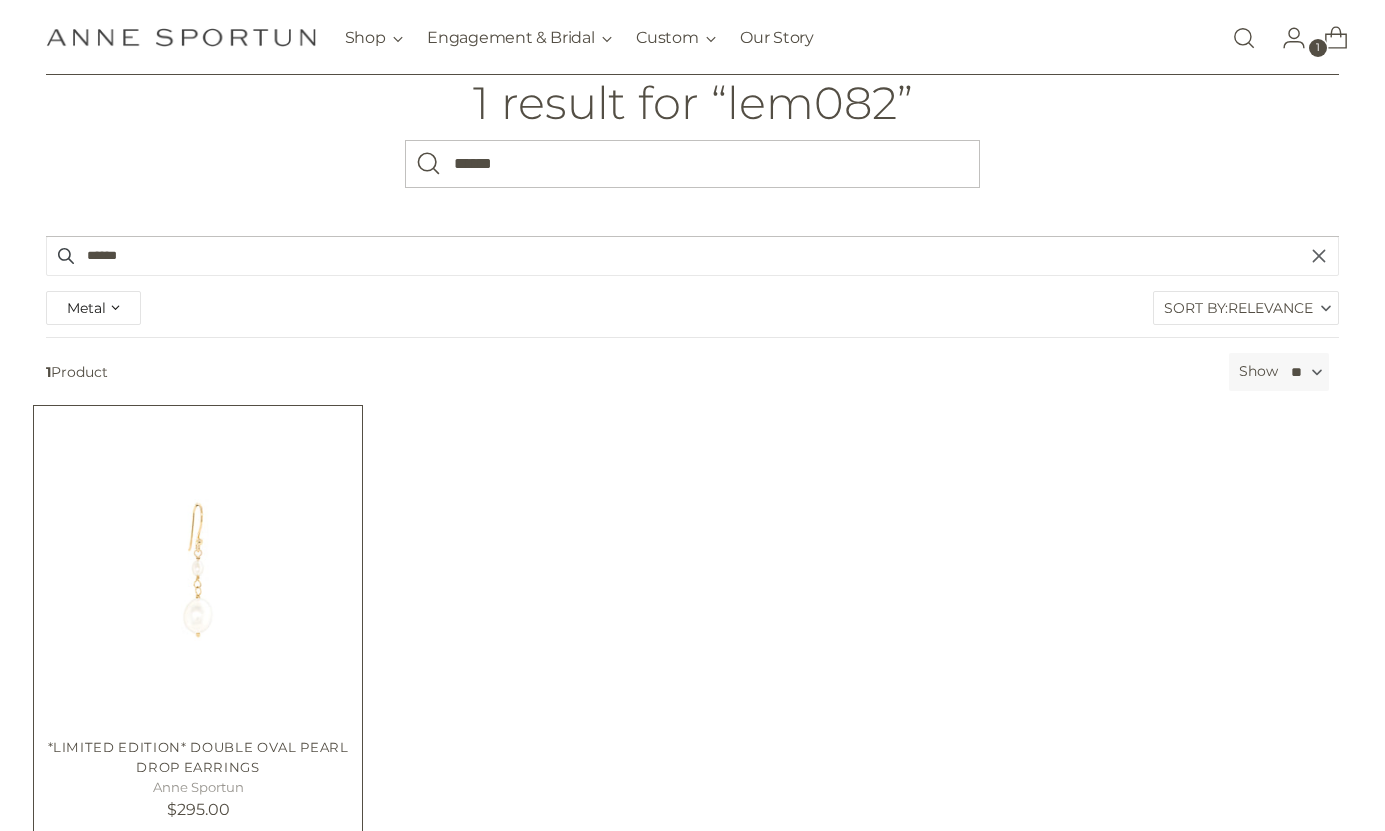 click at bounding box center (0, 0) 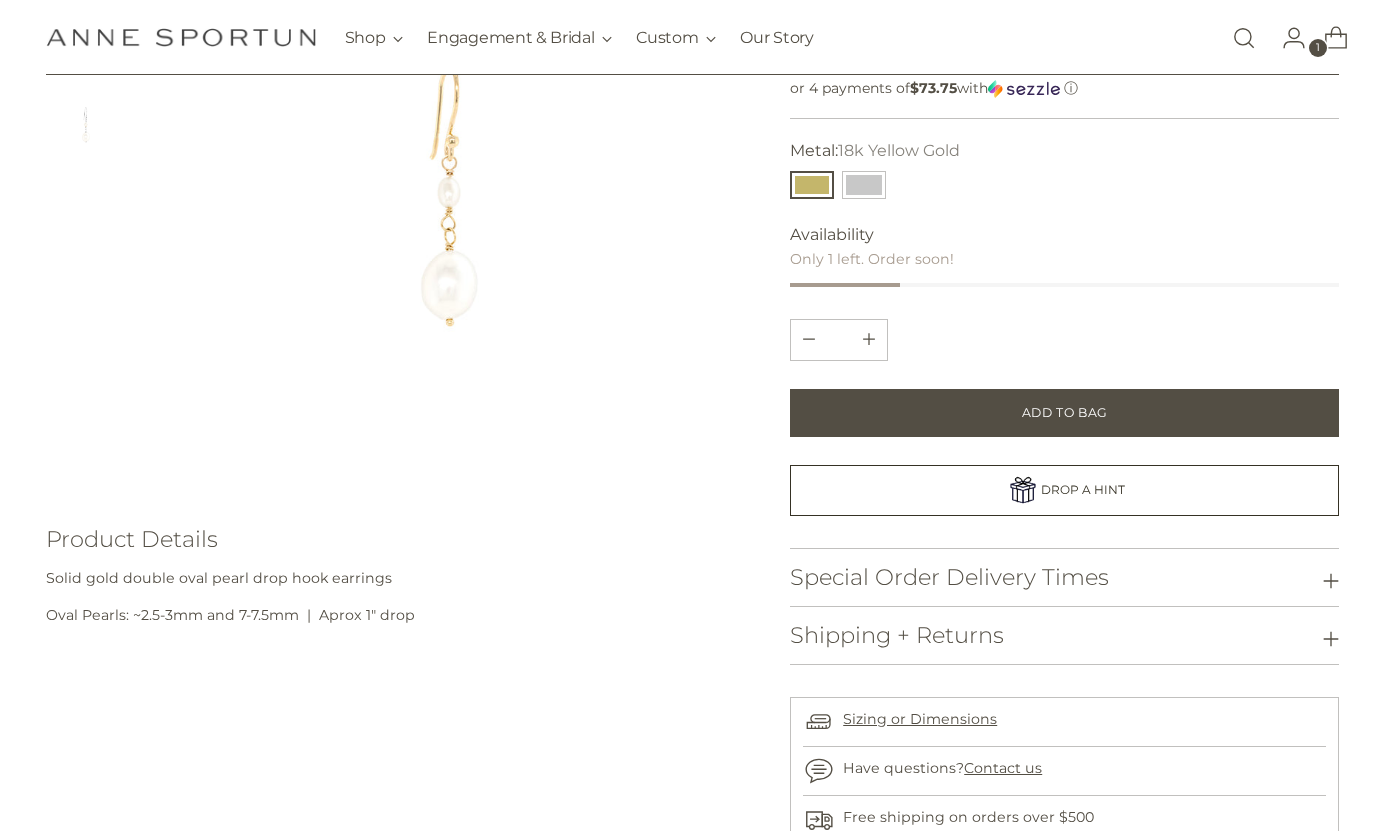 scroll, scrollTop: 0, scrollLeft: 0, axis: both 